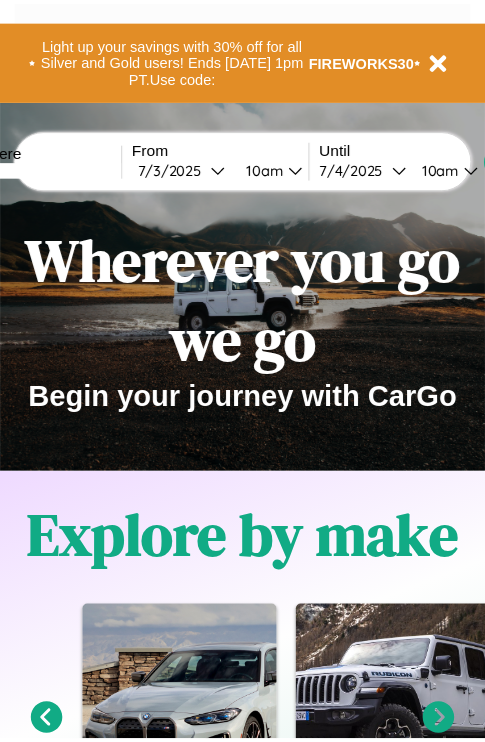 scroll, scrollTop: 0, scrollLeft: 0, axis: both 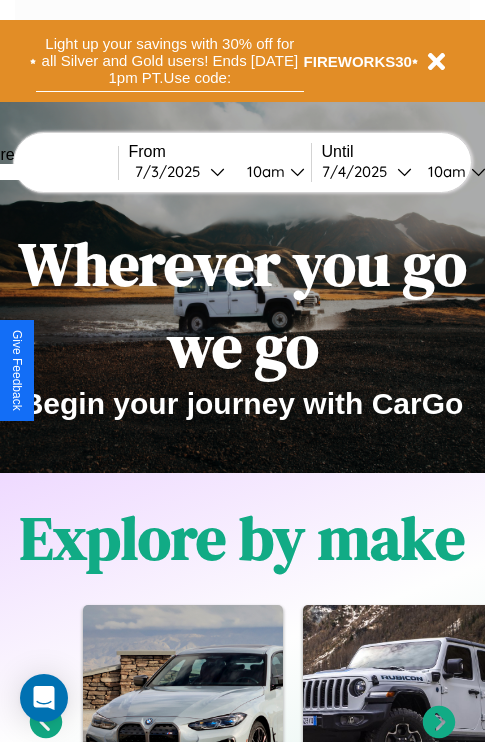 click on "Light up your savings with 30% off for all Silver and Gold users! Ends [DATE] 1pm PT.  Use code:" at bounding box center [170, 61] 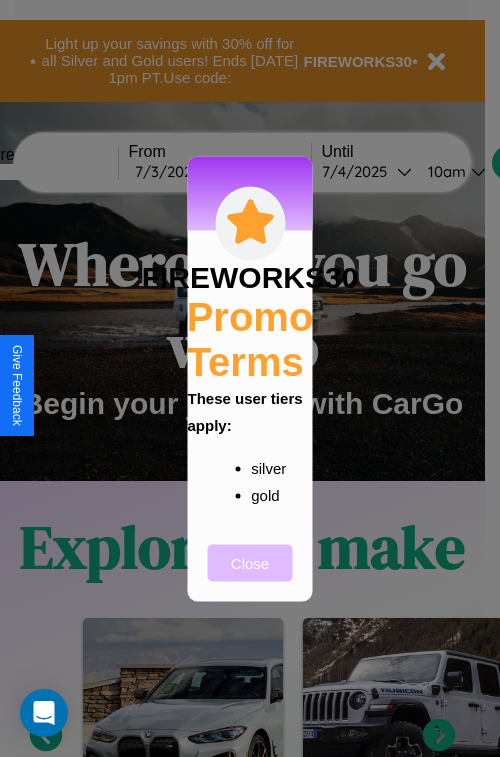 click on "Close" at bounding box center (250, 562) 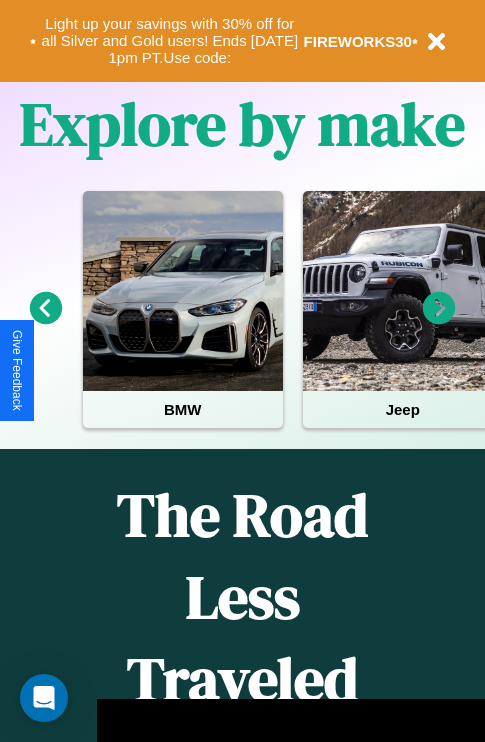 scroll, scrollTop: 0, scrollLeft: 0, axis: both 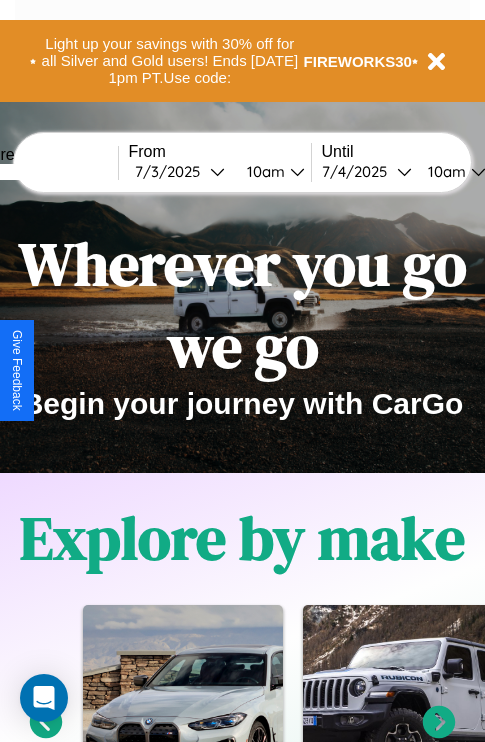 click at bounding box center [43, 172] 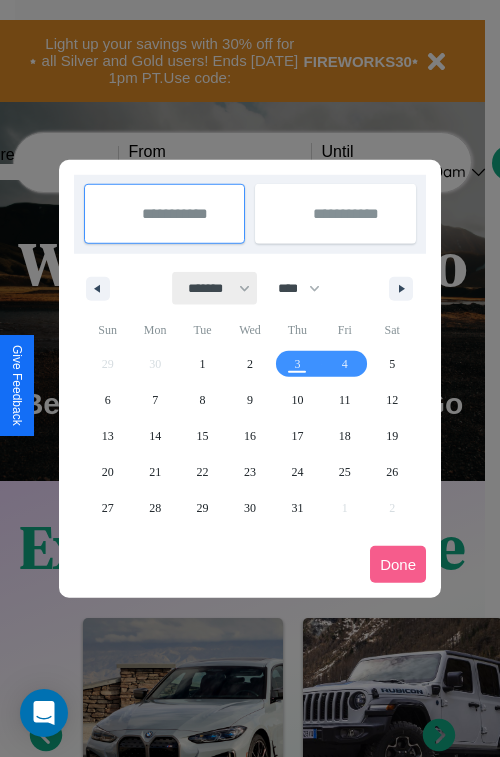 click on "******* ******** ***** ***** *** **** **** ****** ********* ******* ******** ********" at bounding box center (215, 288) 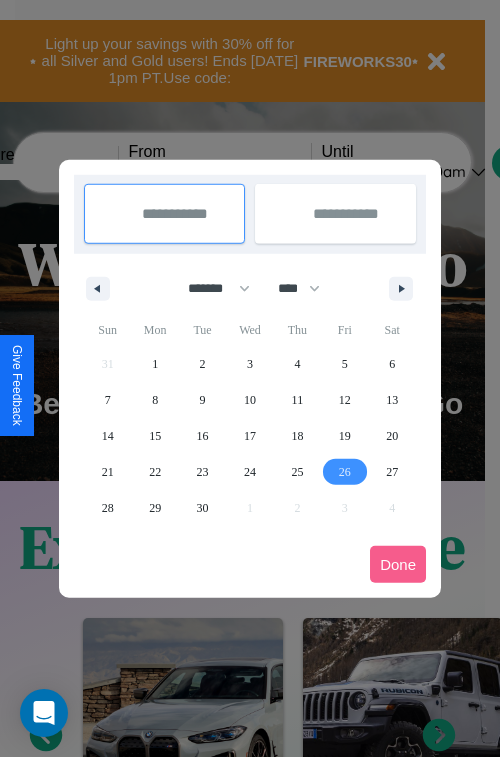 click on "26" at bounding box center [345, 472] 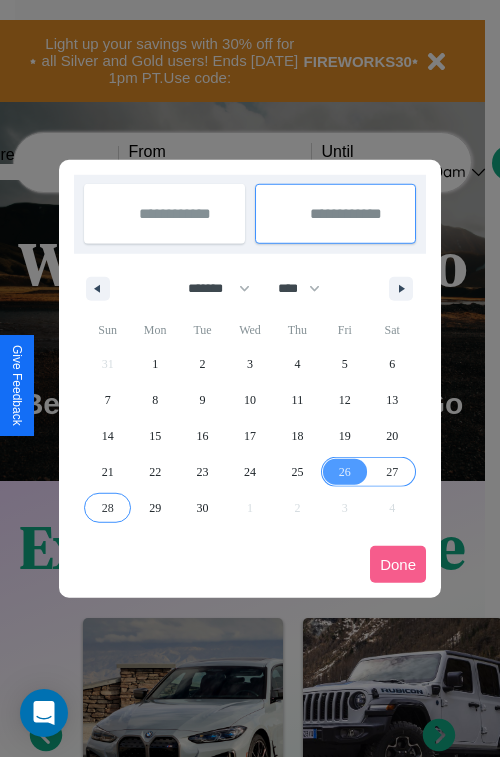 click on "28" at bounding box center [108, 508] 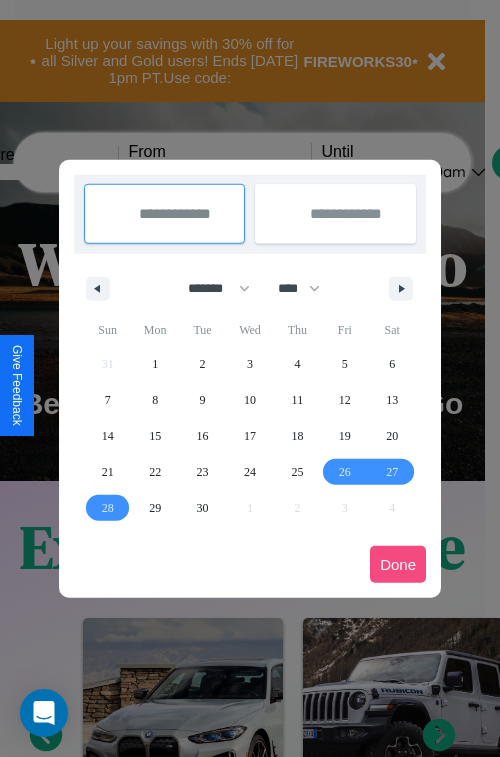 click on "Done" at bounding box center (398, 564) 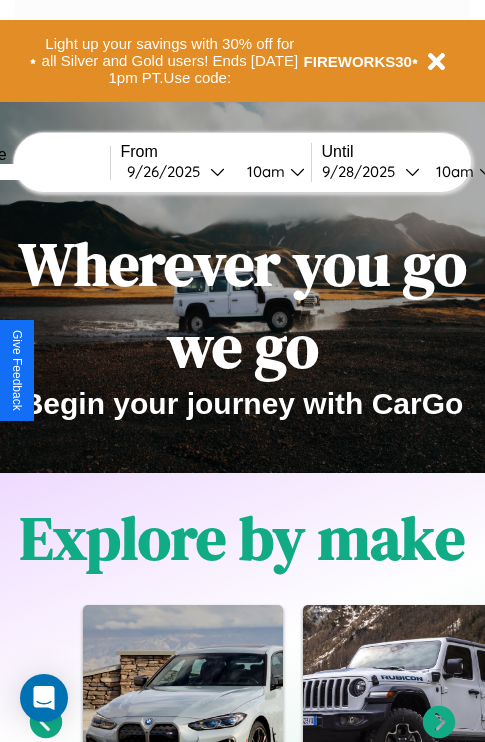 click on "10am" at bounding box center [263, 171] 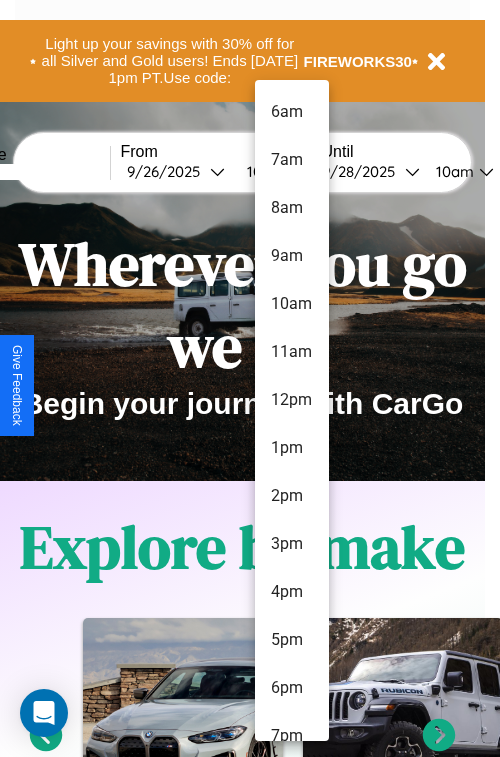 click on "7am" at bounding box center [292, 160] 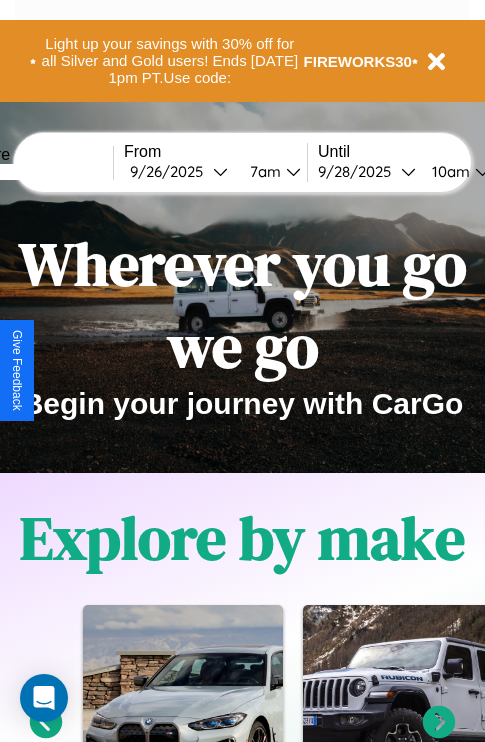 scroll, scrollTop: 0, scrollLeft: 73, axis: horizontal 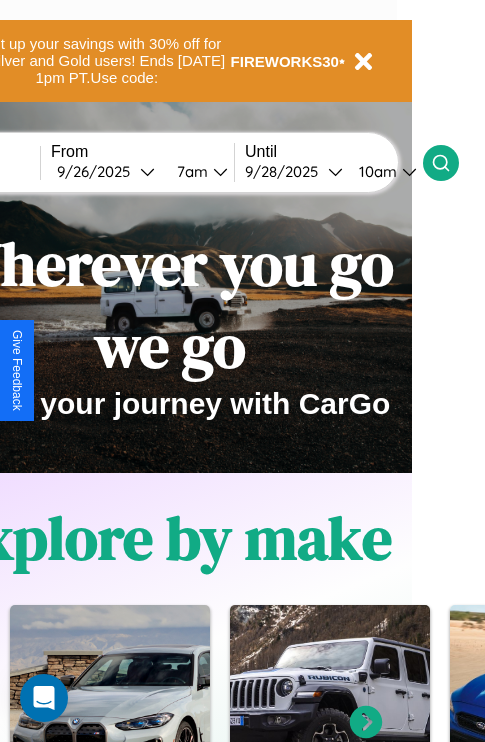 click 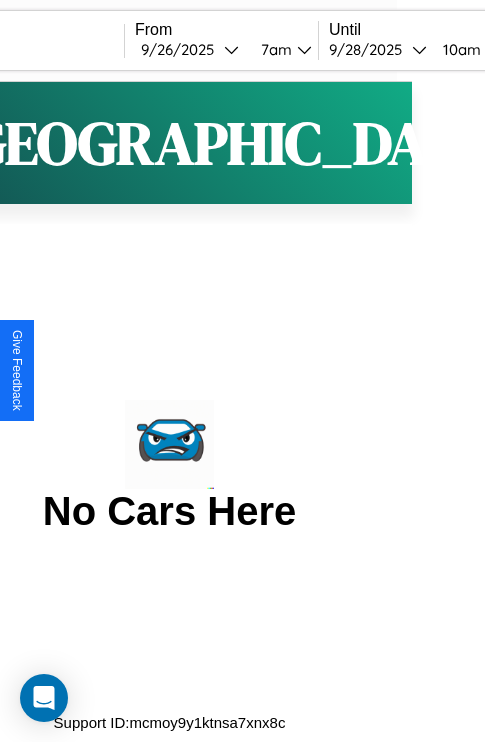 scroll, scrollTop: 0, scrollLeft: 0, axis: both 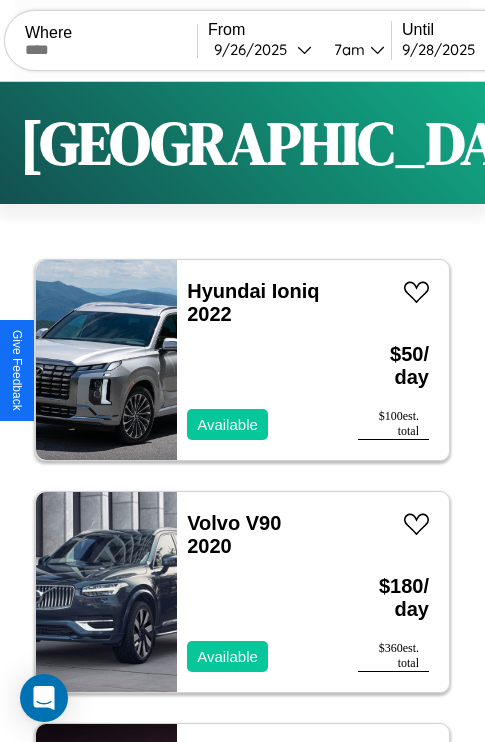 click on "Filters" at bounding box center [640, 143] 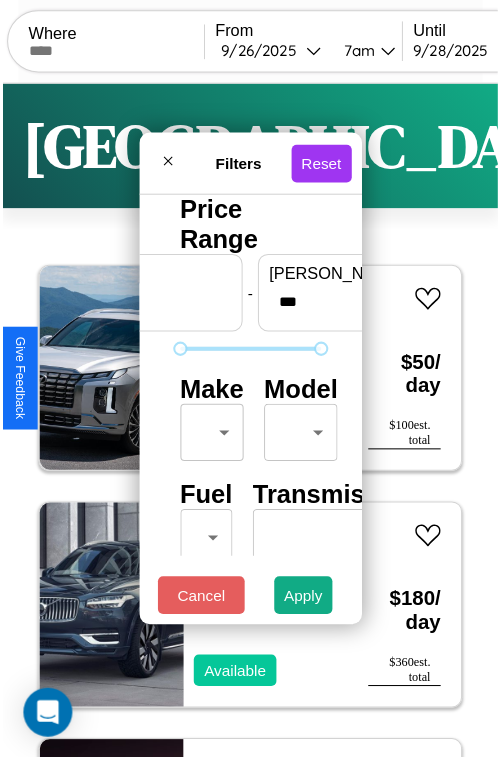 scroll, scrollTop: 59, scrollLeft: 0, axis: vertical 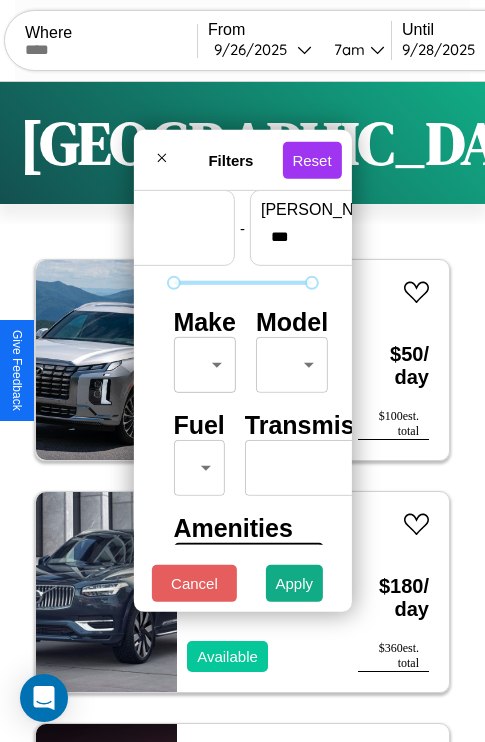 click on "CarGo Where From 9 / 26 / 2025 7am Until 9 / 28 / 2025 10am Become a Host Login Sign Up Tokyo Filters 136  cars in this area These cars can be picked up in this city. Hyundai   Ioniq   2022 Available $ 50  / day $ 100  est. total Volvo   V90   2020 Available $ 180  / day $ 360  est. total Maserati   Grancabrio   2018 Available $ 200  / day $ 400  est. total Fiat   Freemont   2018 Available $ 110  / day $ 220  est. total Volvo   B9L   2020 Available $ 180  / day $ 360  est. total Lamborghini   URUS   2017 Unavailable $ 40  / day $ 80  est. total Lexus   RC   2014 Available $ 70  / day $ 140  est. total Lexus   CT   2022 Available $ 130  / day $ 260  est. total Honda   CRF1100A4   2017 Available $ 130  / day $ 260  est. total Ford   Expedition MAX   2018 Unavailable $ 190  / day $ 380  est. total Dodge   Mini Ram   2016 Available $ 160  / day $ 320  est. total Jeep   CJ-6   2021 Available $ 160  / day $ 320  est. total Mazda   MPV   2022 Available $ 60  / day $ 120  est. total Bentley   Mulsanne   2014 $ 110 $" at bounding box center [242, 412] 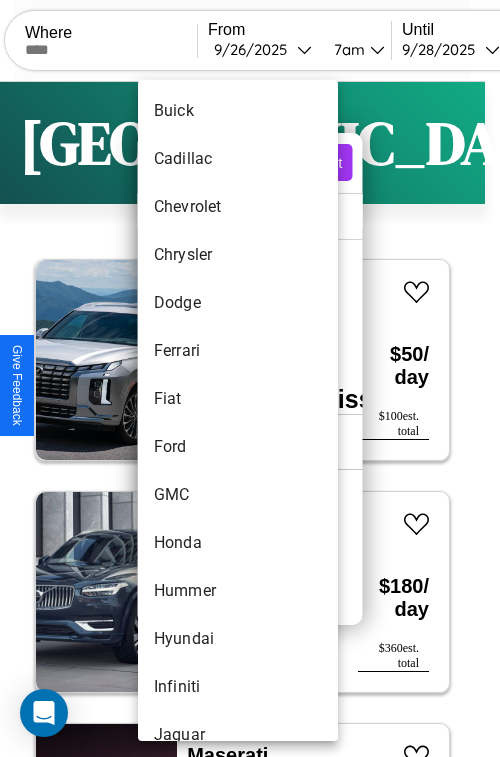 scroll, scrollTop: 662, scrollLeft: 0, axis: vertical 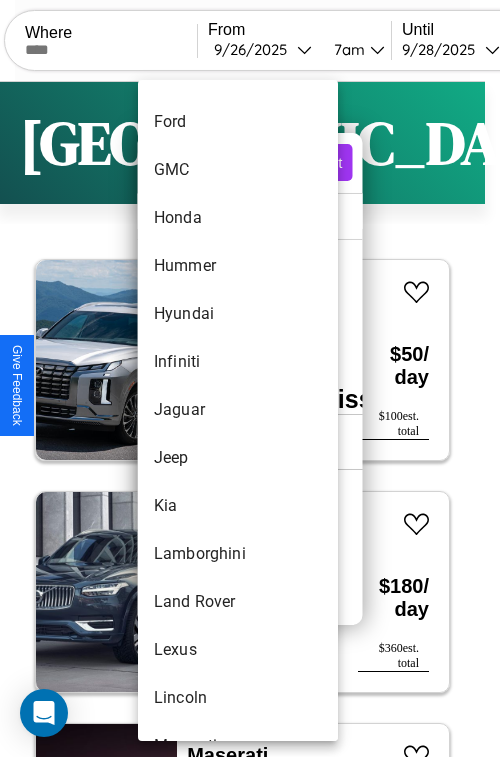 click on "Jaguar" at bounding box center [238, 410] 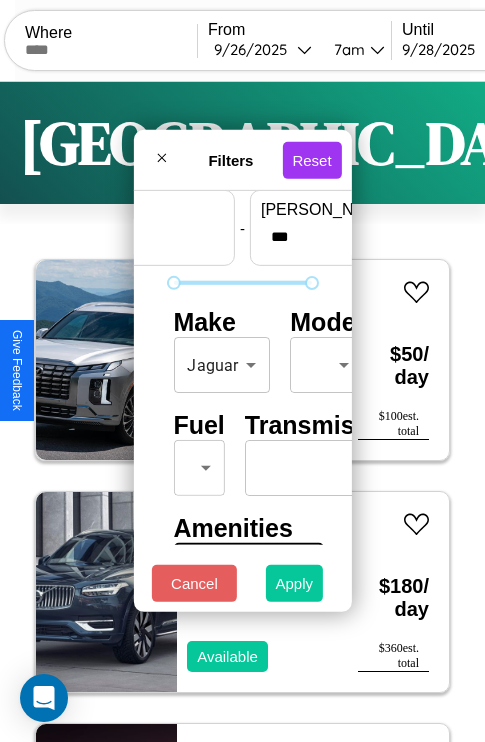 click on "Apply" at bounding box center [295, 583] 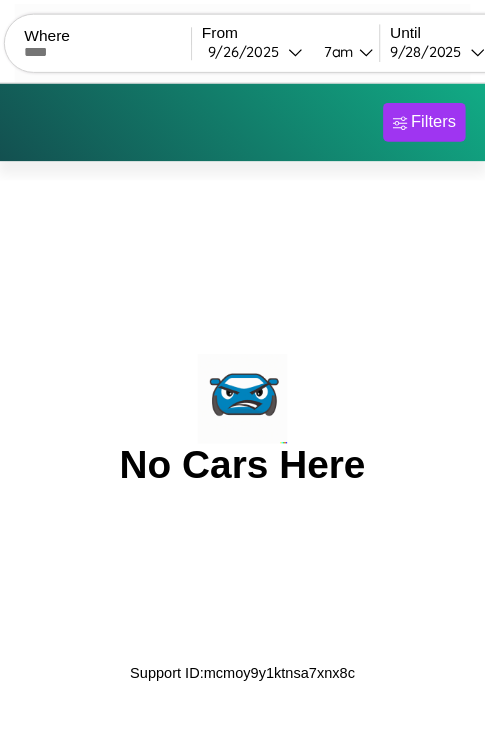 scroll, scrollTop: 0, scrollLeft: 0, axis: both 